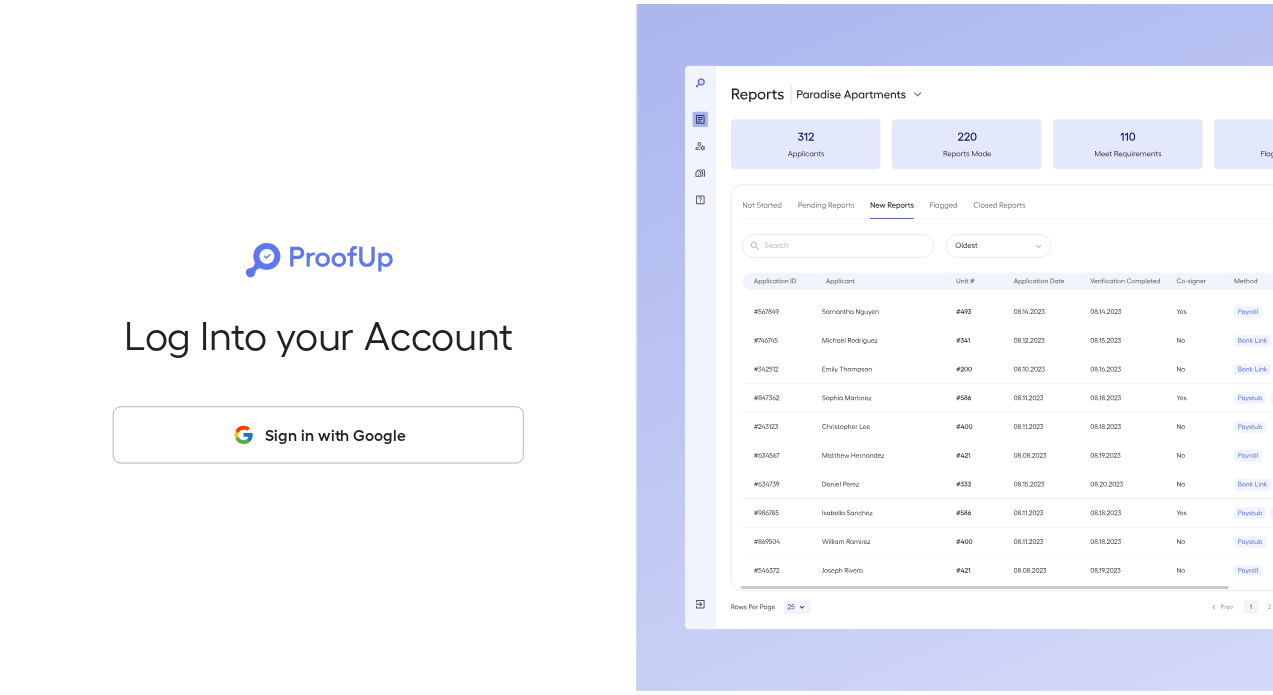 scroll, scrollTop: 0, scrollLeft: 0, axis: both 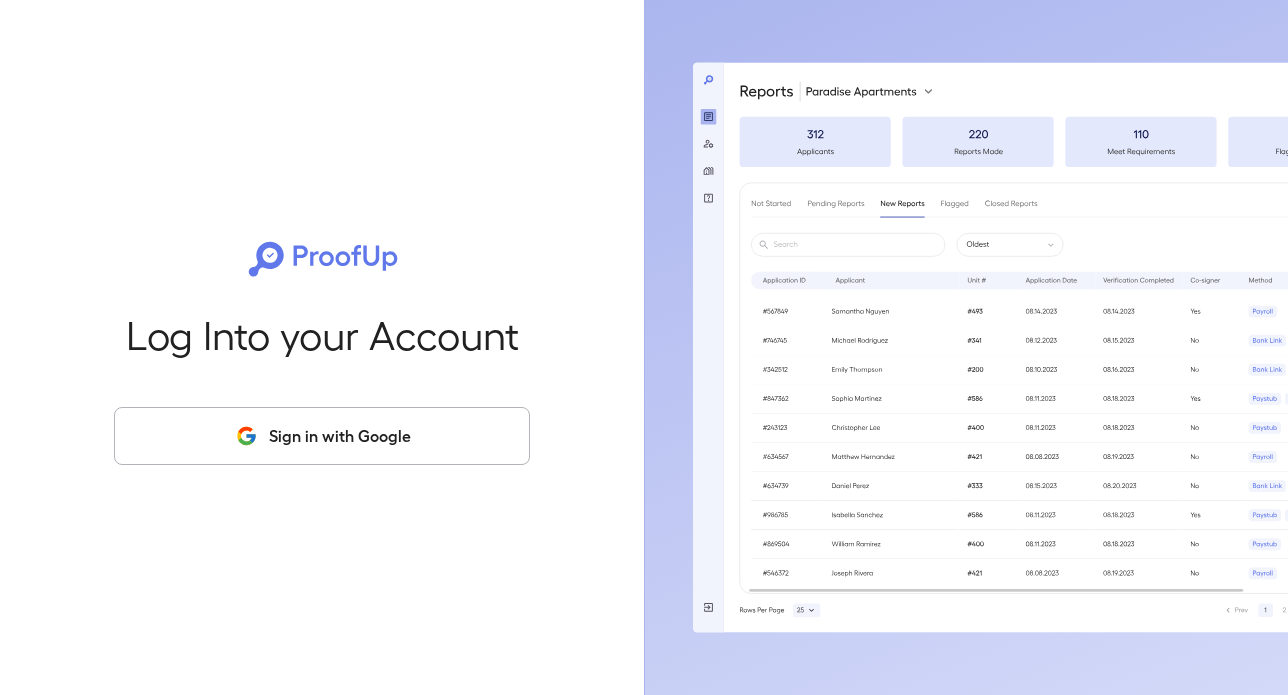 click on "Sign in with Google" at bounding box center (322, 436) 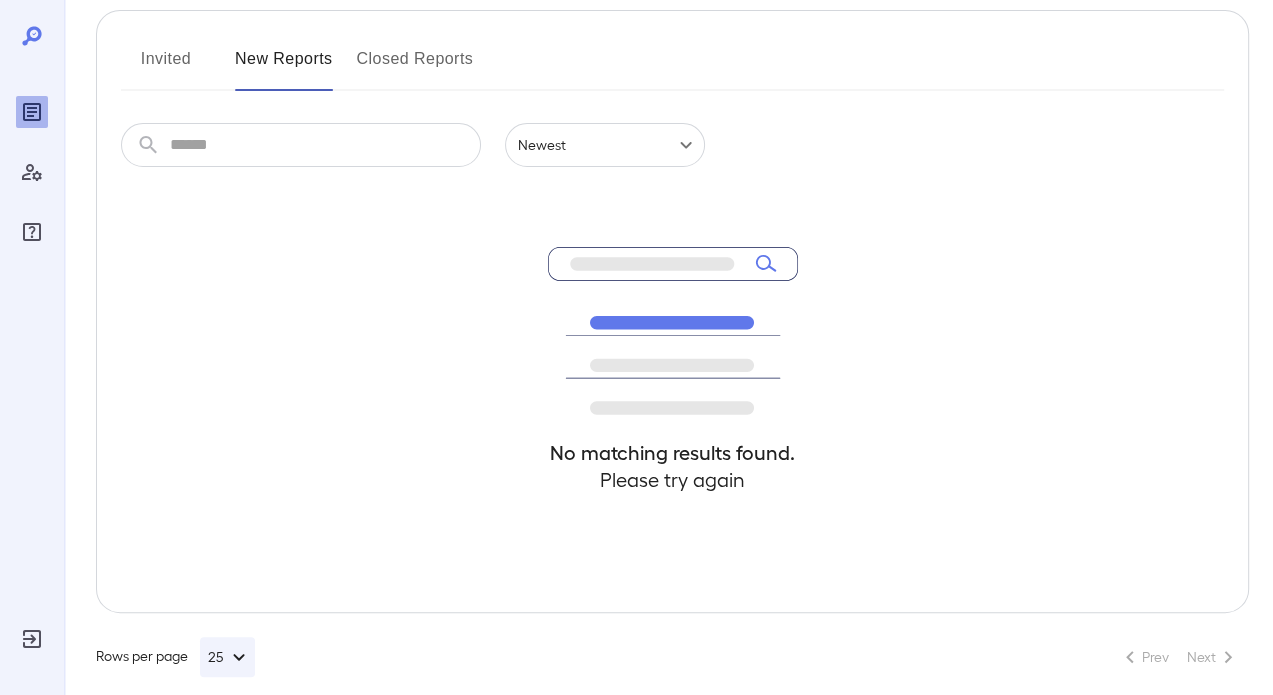 scroll, scrollTop: 260, scrollLeft: 0, axis: vertical 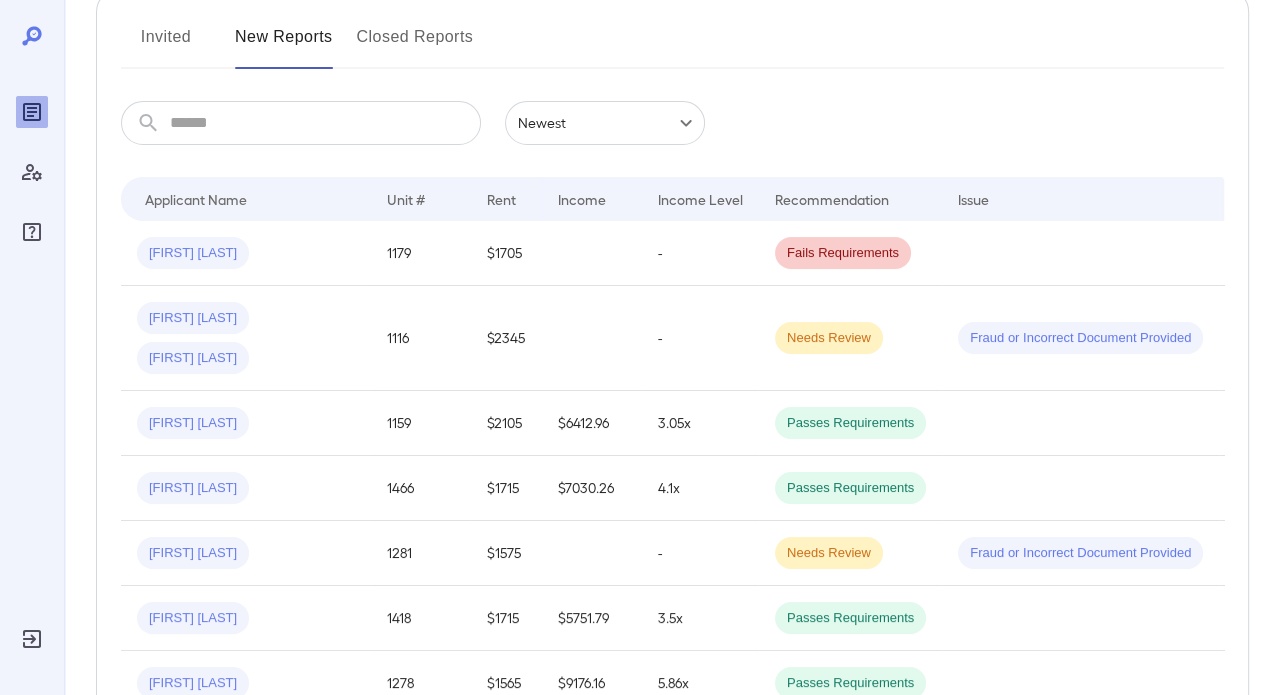 click on "Michelle M..." at bounding box center [246, 253] 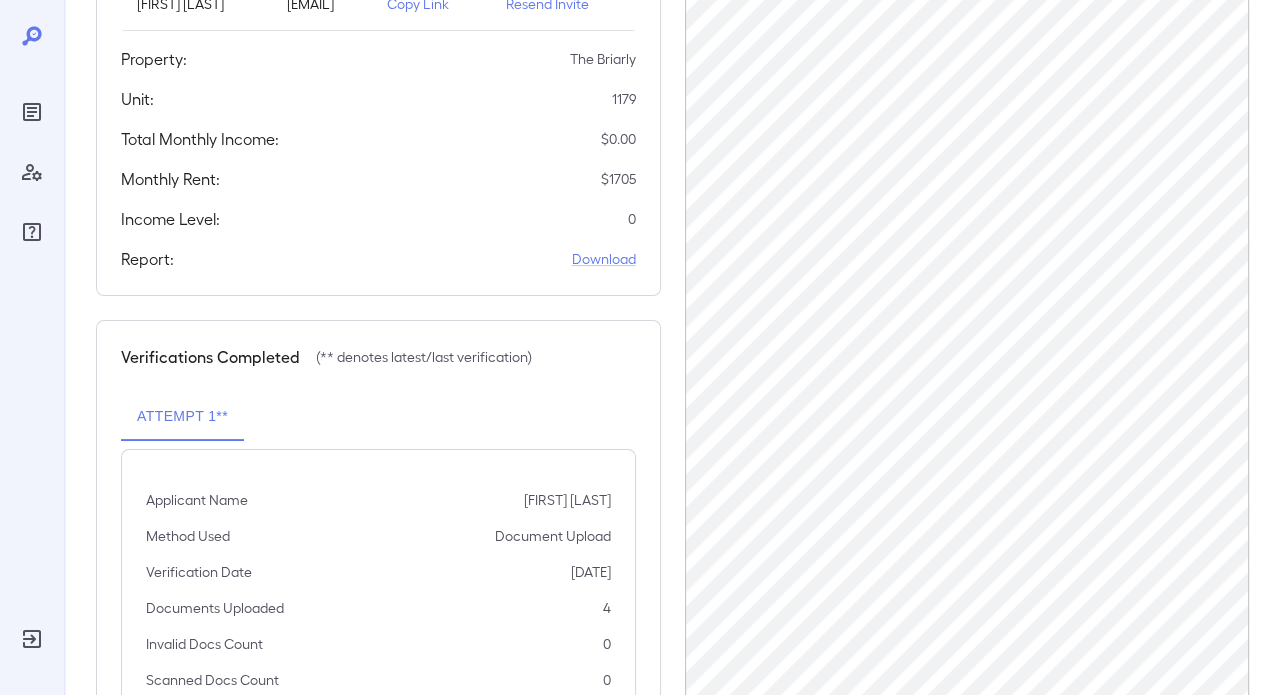 scroll, scrollTop: 435, scrollLeft: 0, axis: vertical 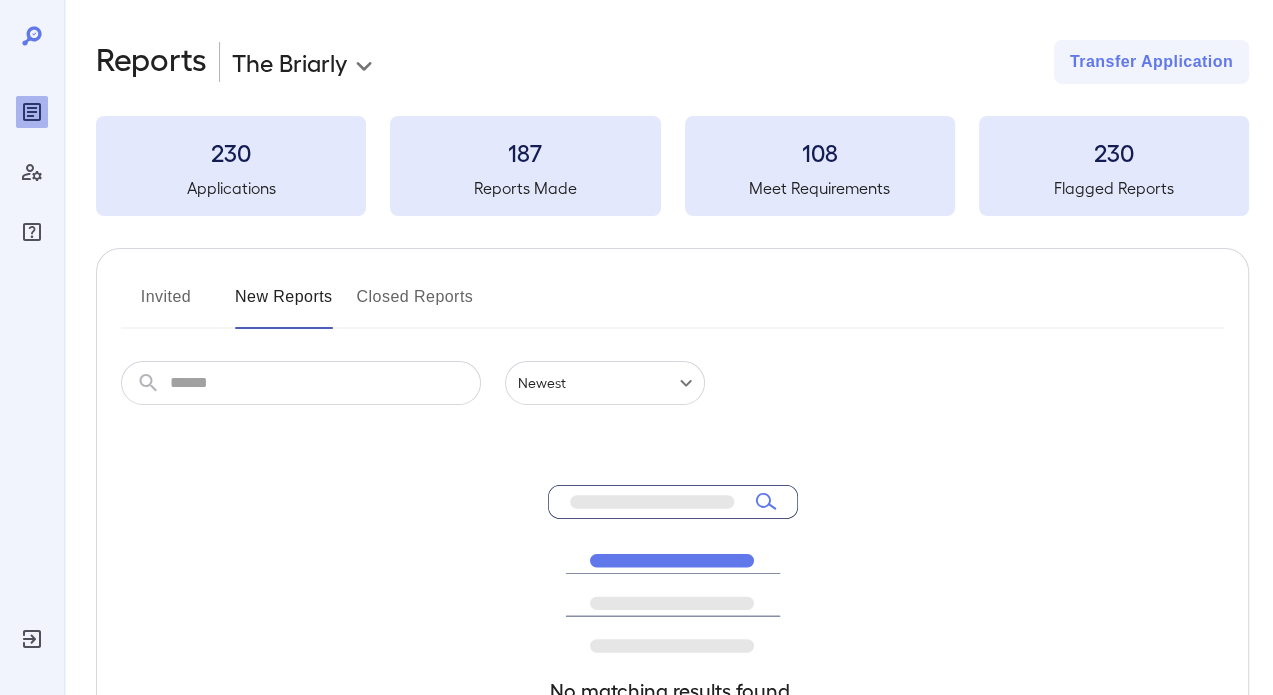 click on "Invited" at bounding box center [166, 305] 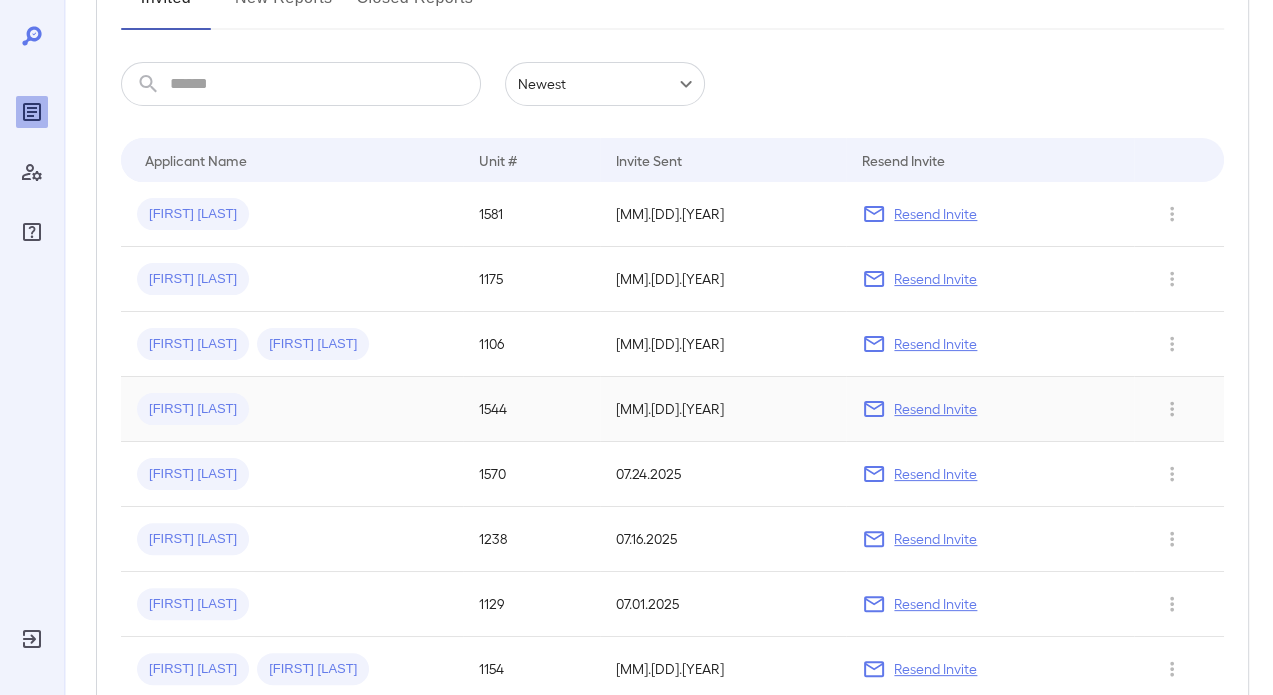 scroll, scrollTop: 300, scrollLeft: 0, axis: vertical 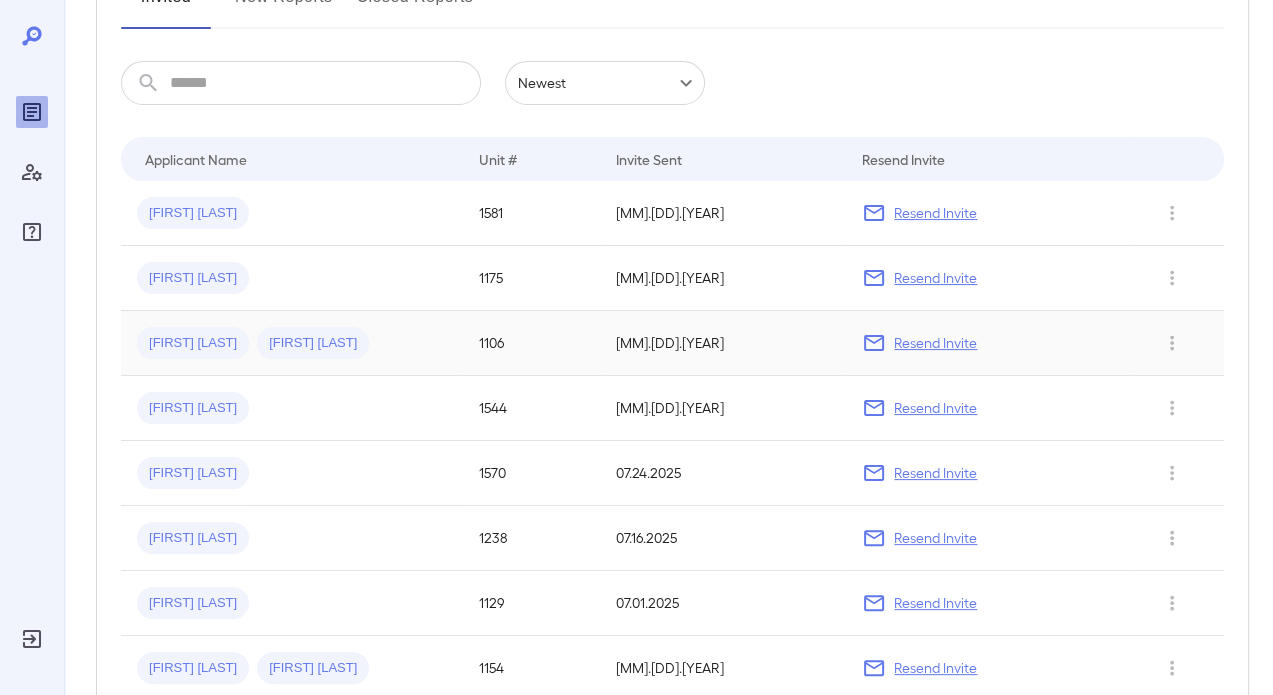 click on "Resend Invite" at bounding box center (935, 343) 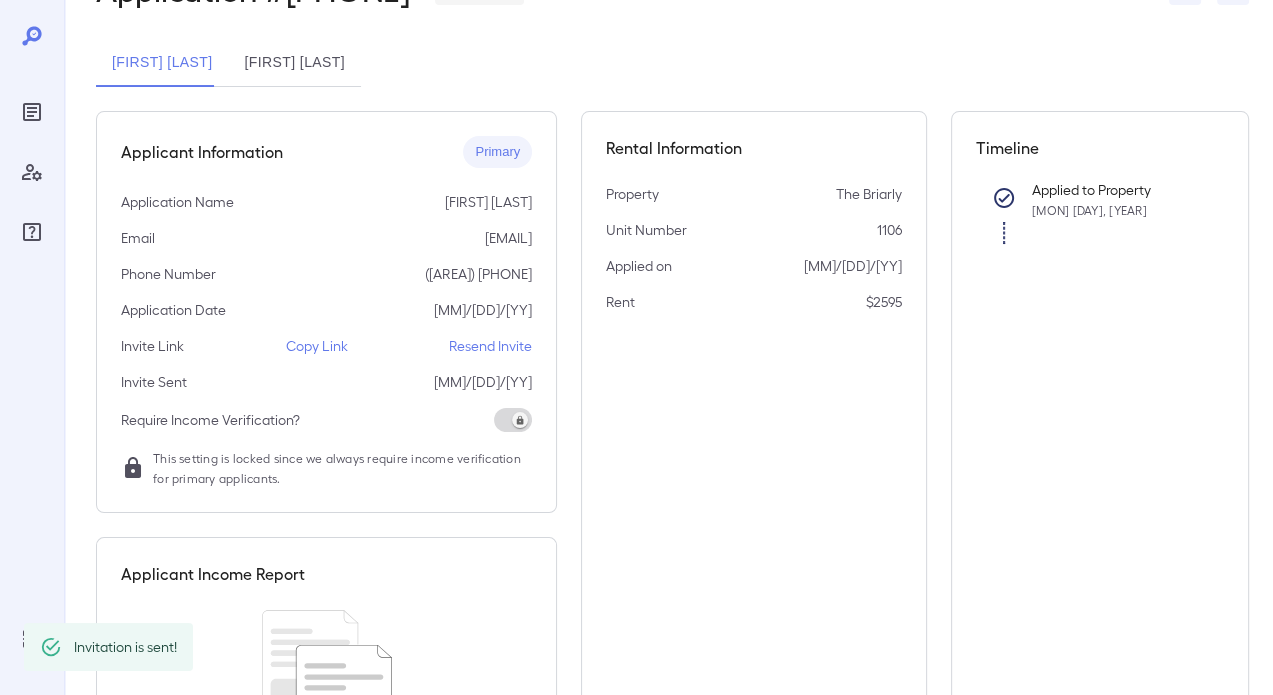 scroll, scrollTop: 0, scrollLeft: 0, axis: both 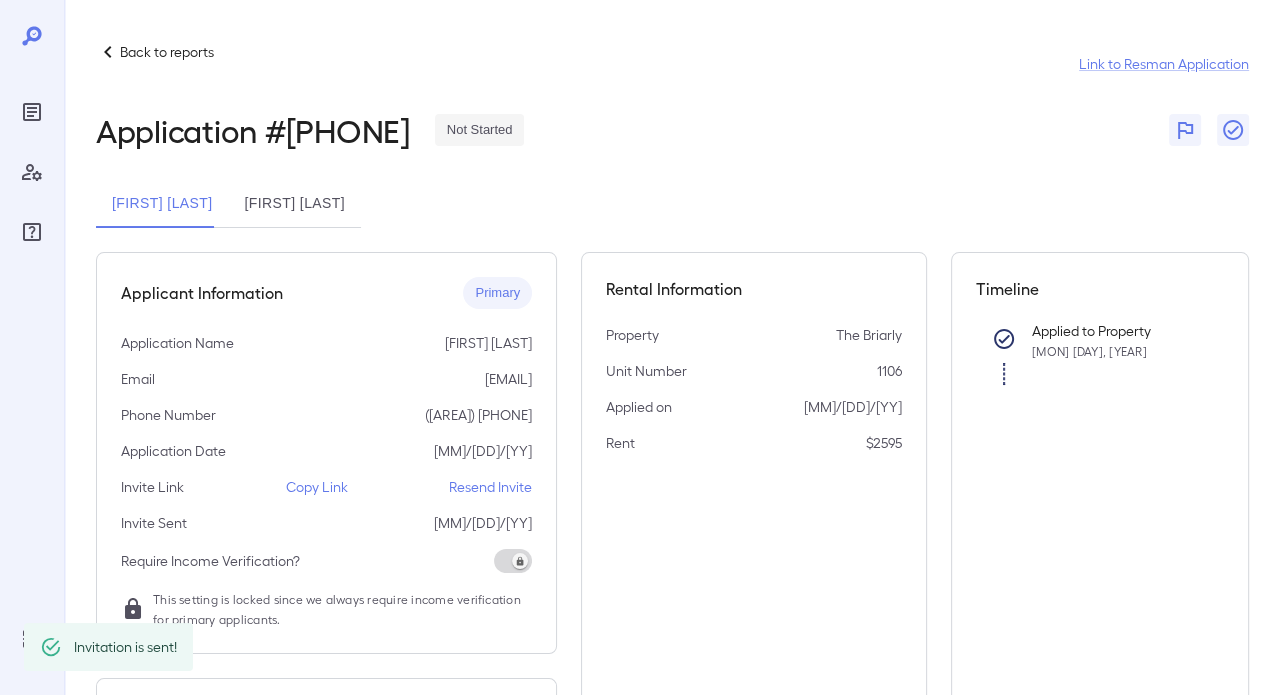 click on "Applicant Information Primary Application Name Kiyah Hays Email kiy.bran@gmail.com Phone Number (832) 744-2616 Application Date 07/25/25 Invite Link Copy Link Resend Invite Invite Sent 07/30/25 Require Income Verification? This setting is locked since we always require income verification for primary applicants." at bounding box center (326, 453) 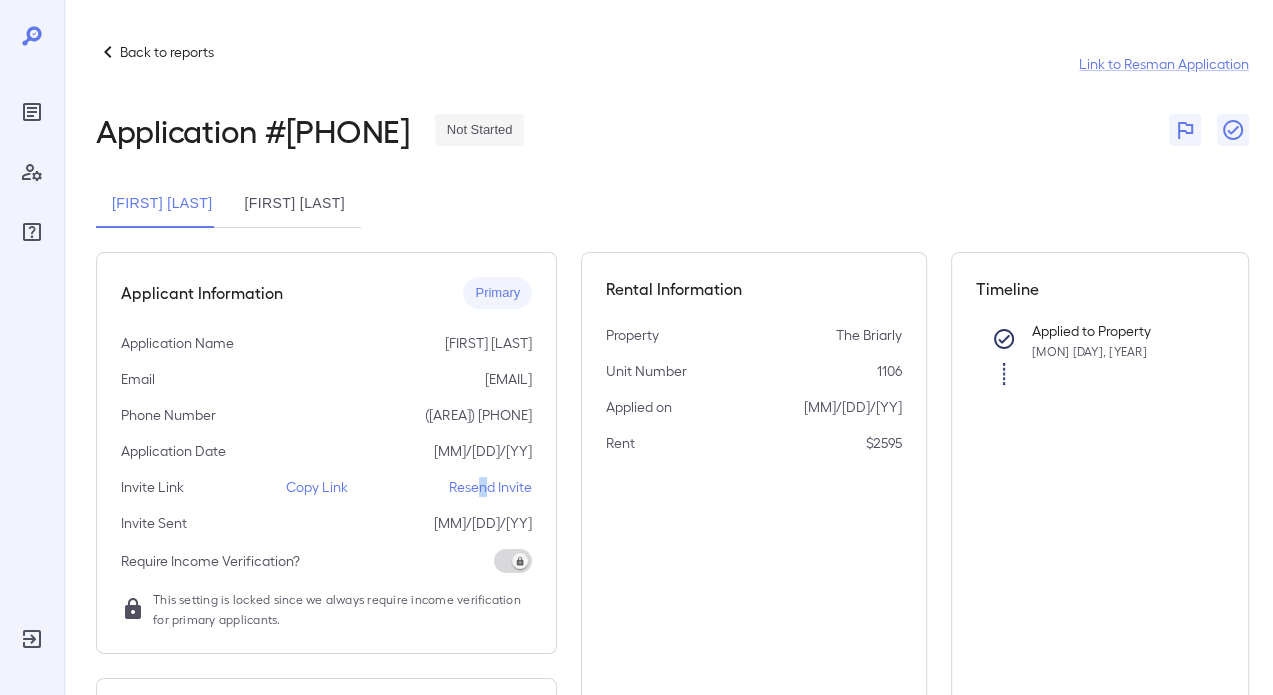 click on "Resend Invite" at bounding box center [490, 487] 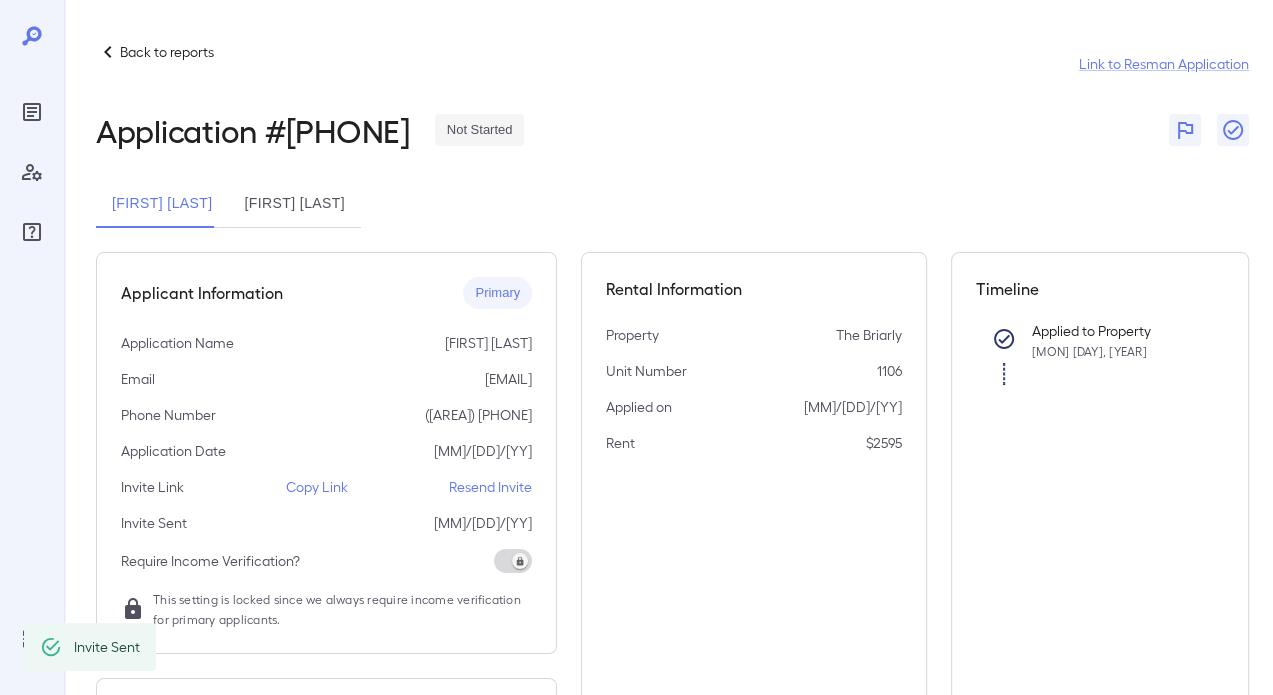 click on "Back to reports" at bounding box center [167, 52] 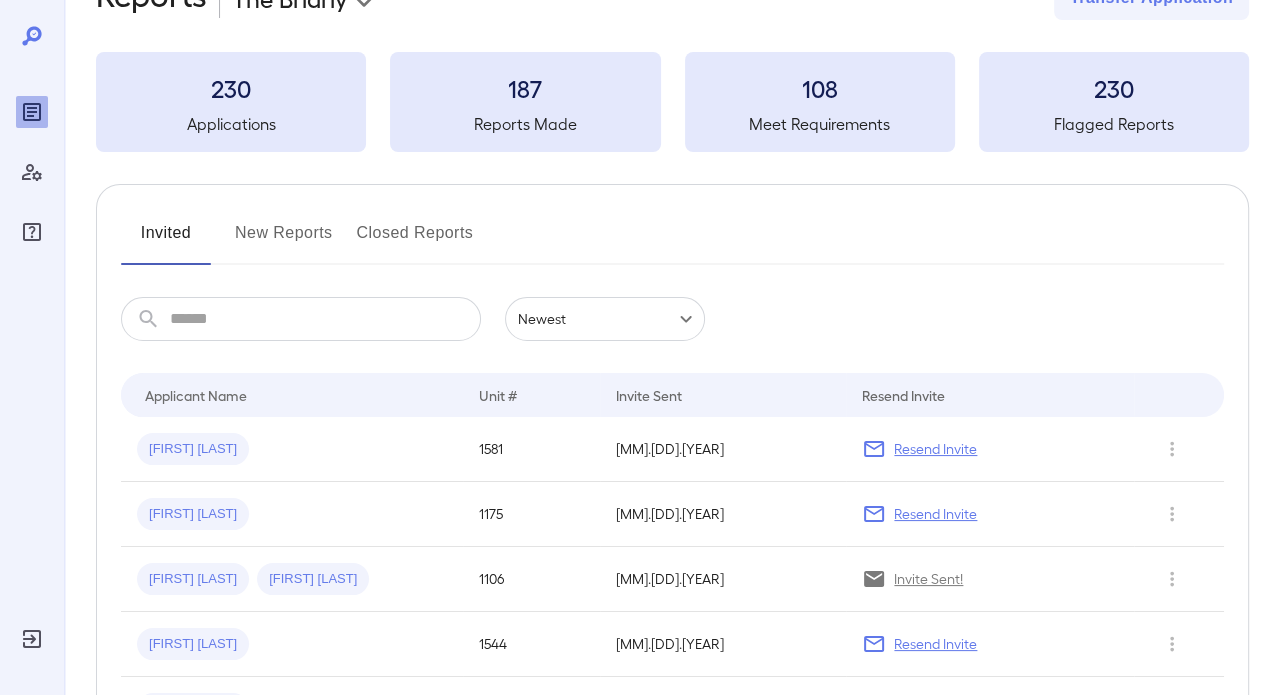 scroll, scrollTop: 100, scrollLeft: 0, axis: vertical 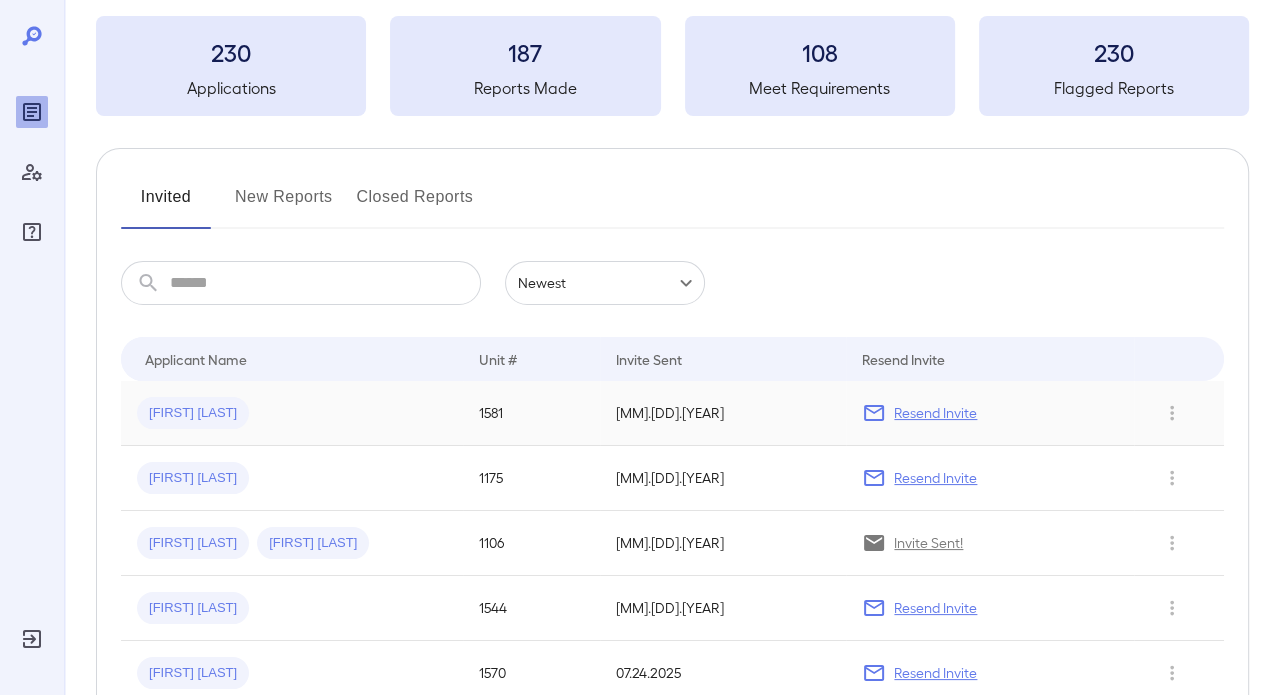 click on "Resend Invite" at bounding box center [935, 413] 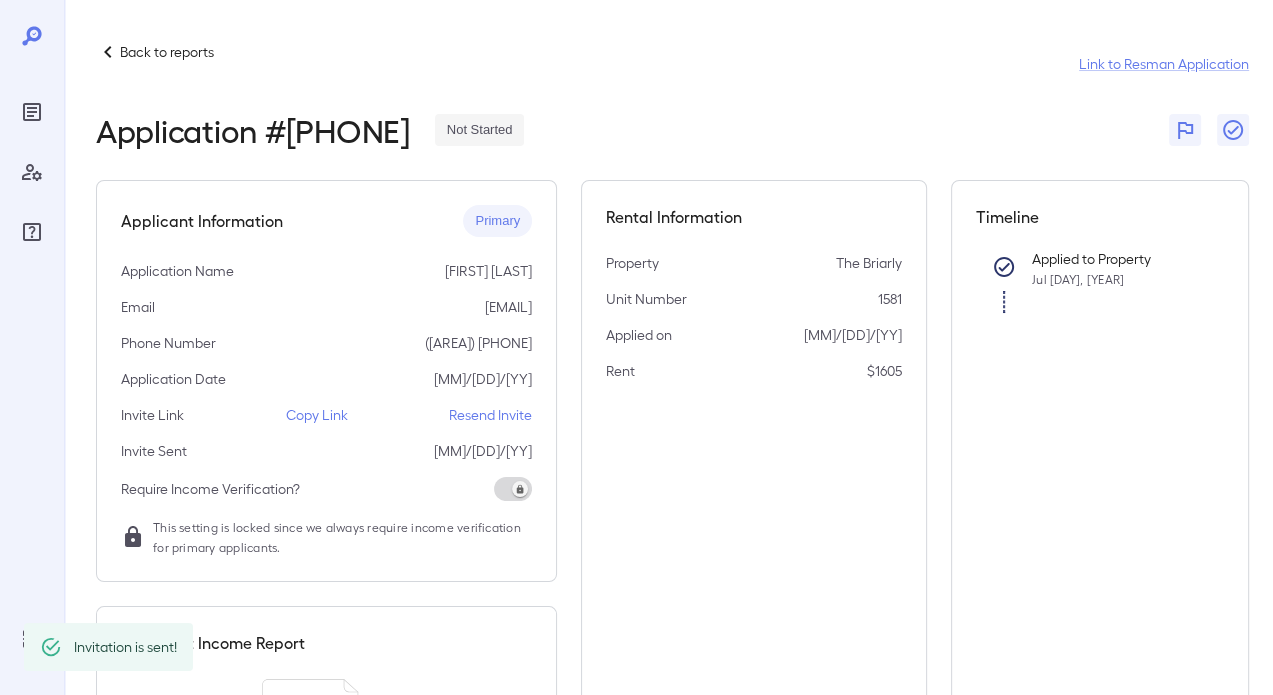 click on "Resend Invite" at bounding box center (490, 415) 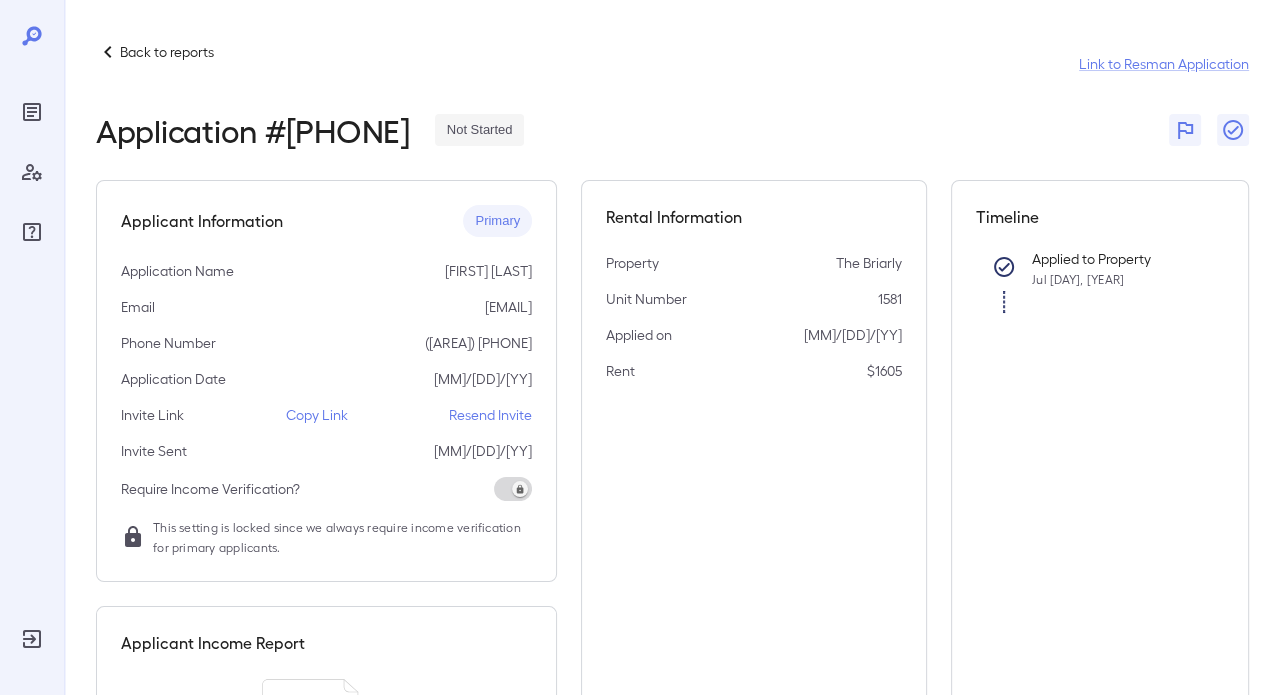 click on "Resend Invite" at bounding box center (490, 415) 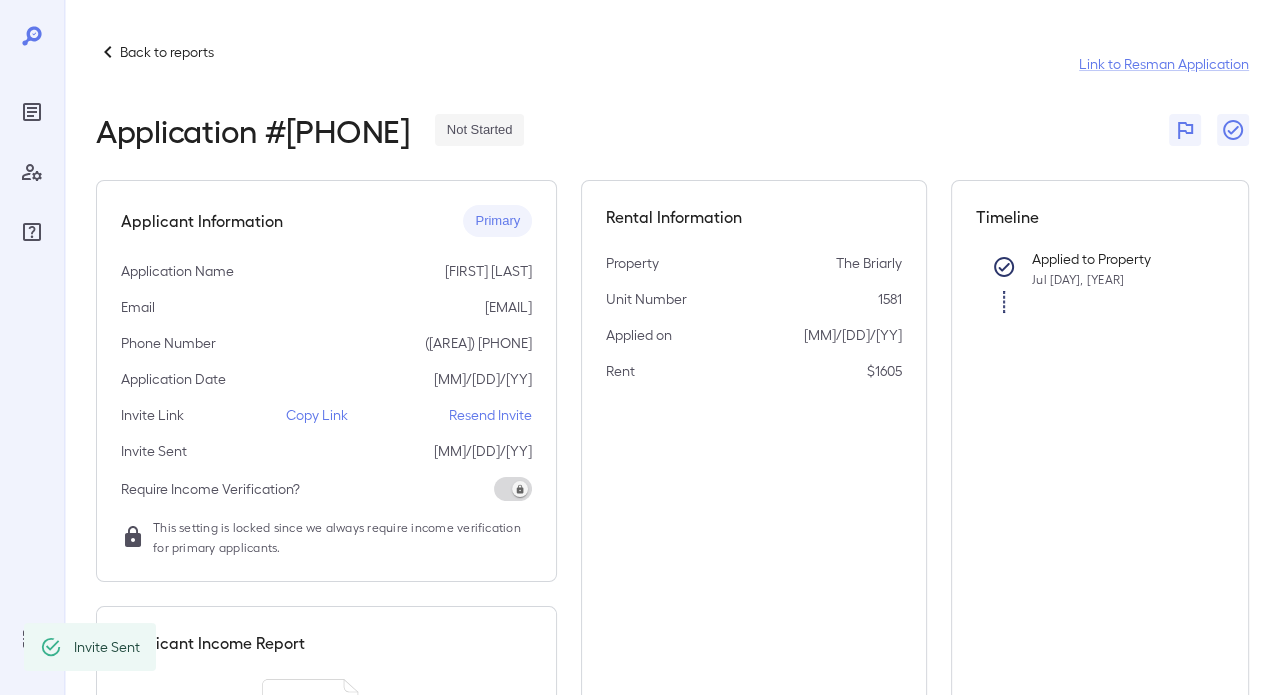 click on "Back to reports" at bounding box center [167, 52] 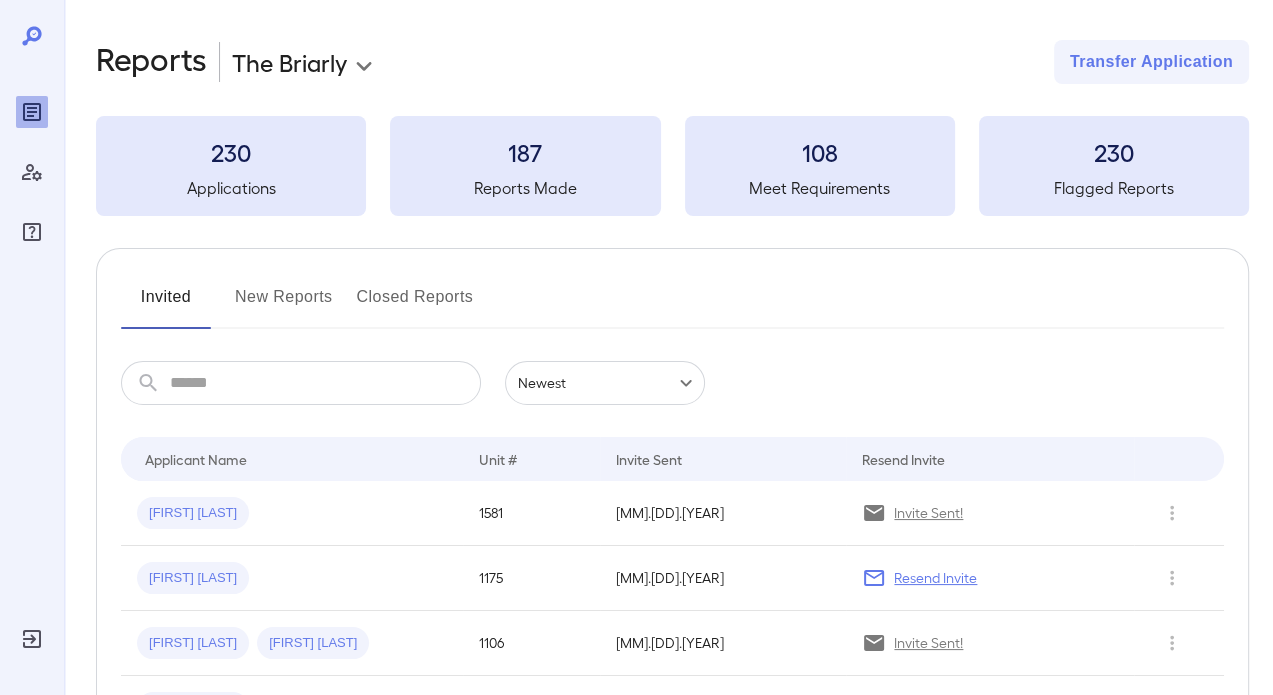 click on "New Reports" at bounding box center (284, 305) 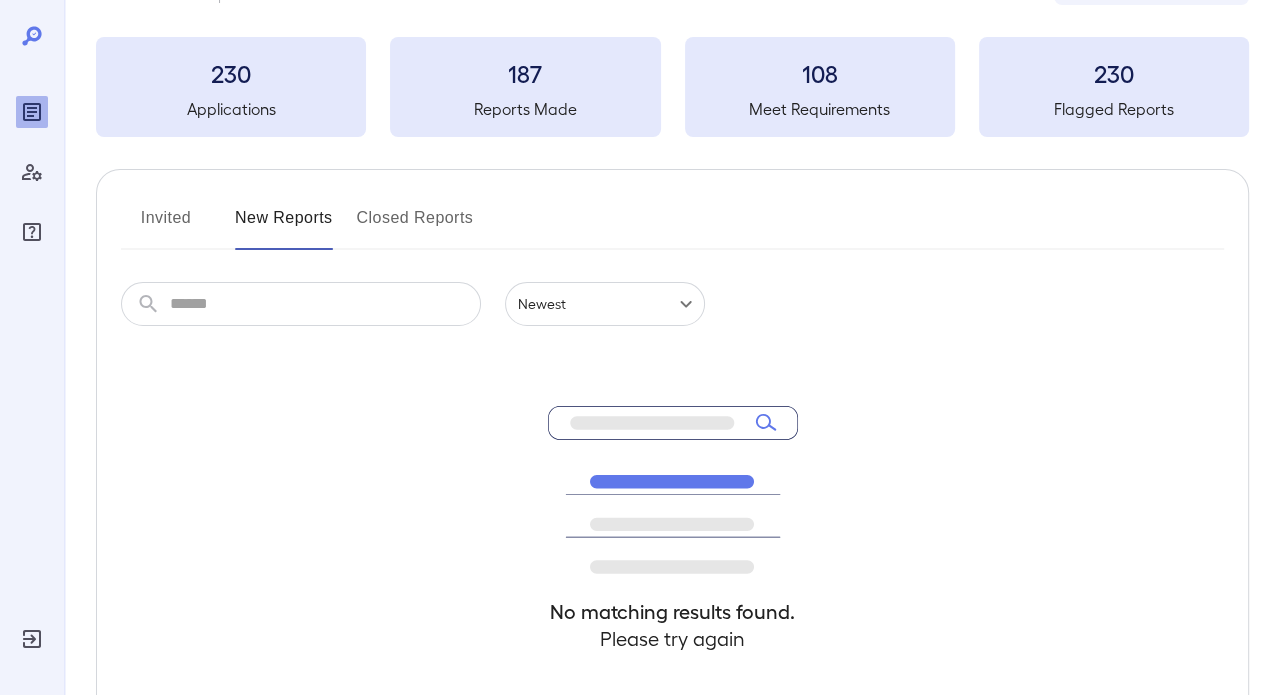 scroll, scrollTop: 200, scrollLeft: 0, axis: vertical 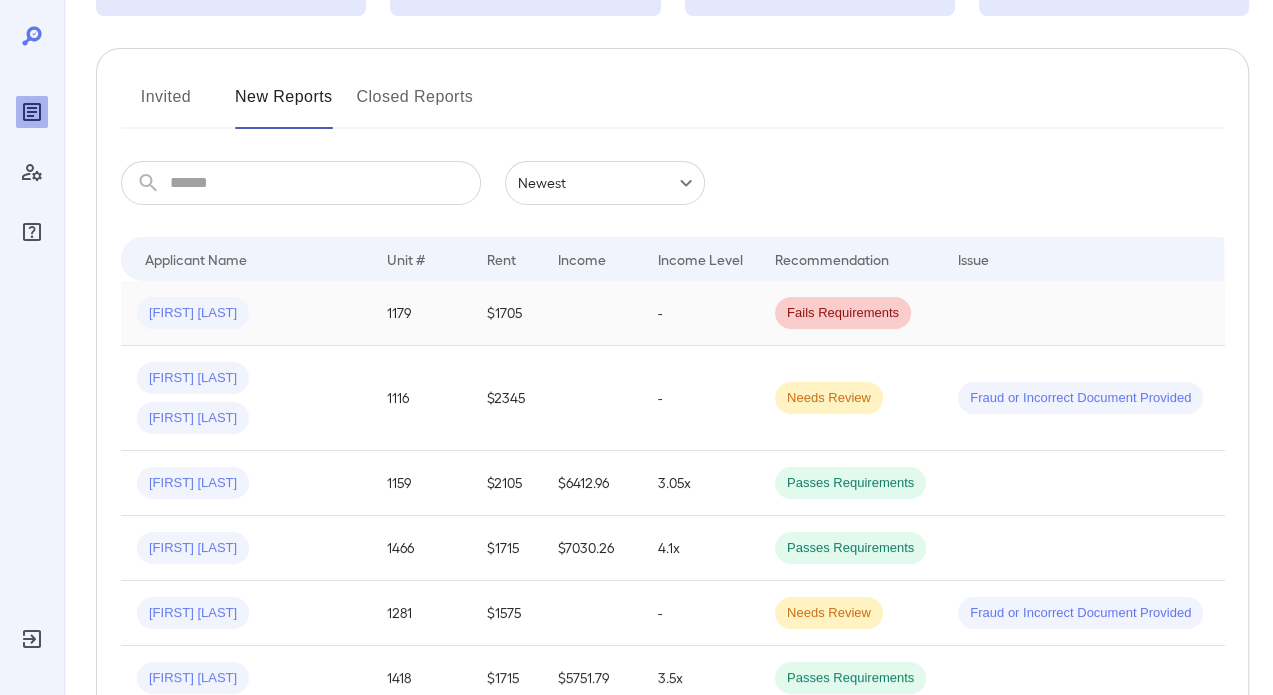 click on "[NAME]" at bounding box center (246, 313) 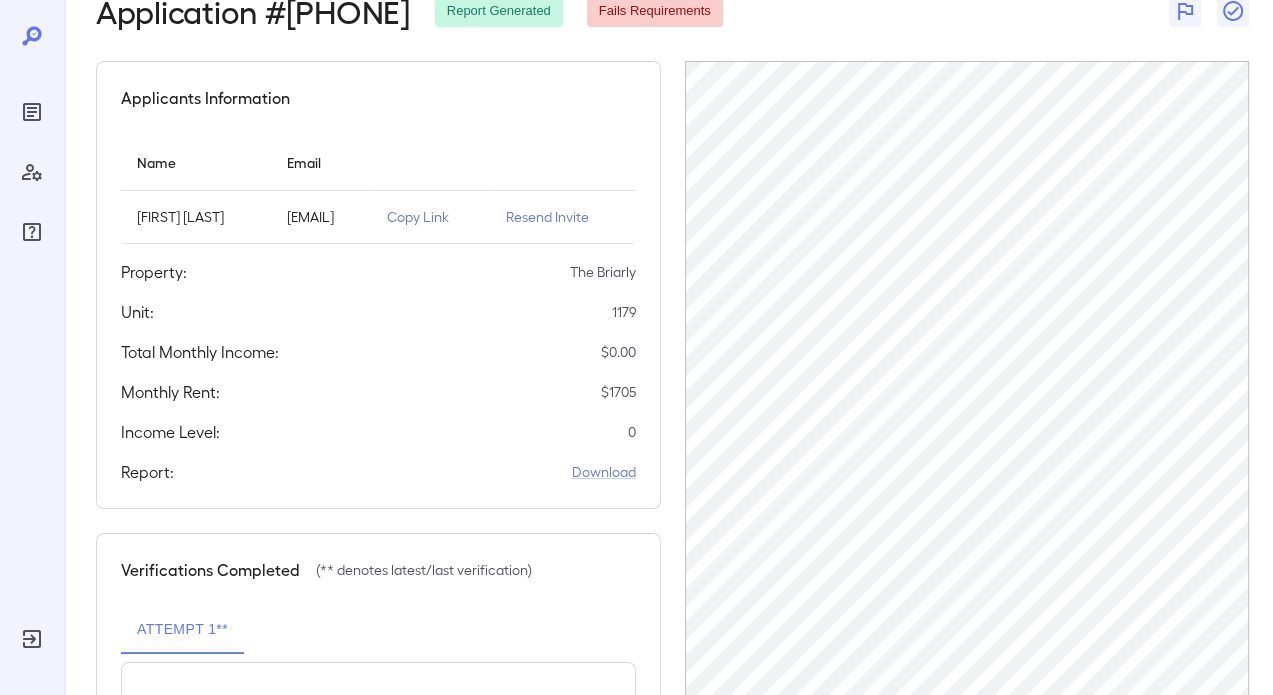 scroll, scrollTop: 0, scrollLeft: 0, axis: both 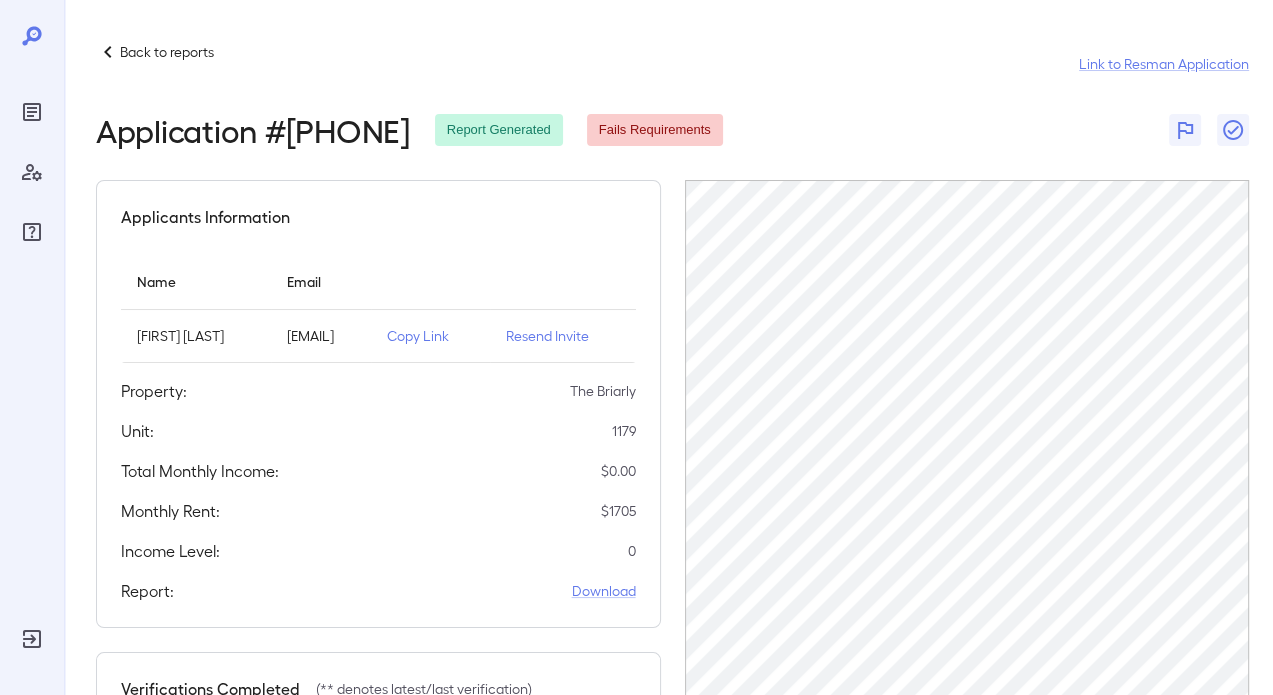click on "Resend Invite" at bounding box center [562, 336] 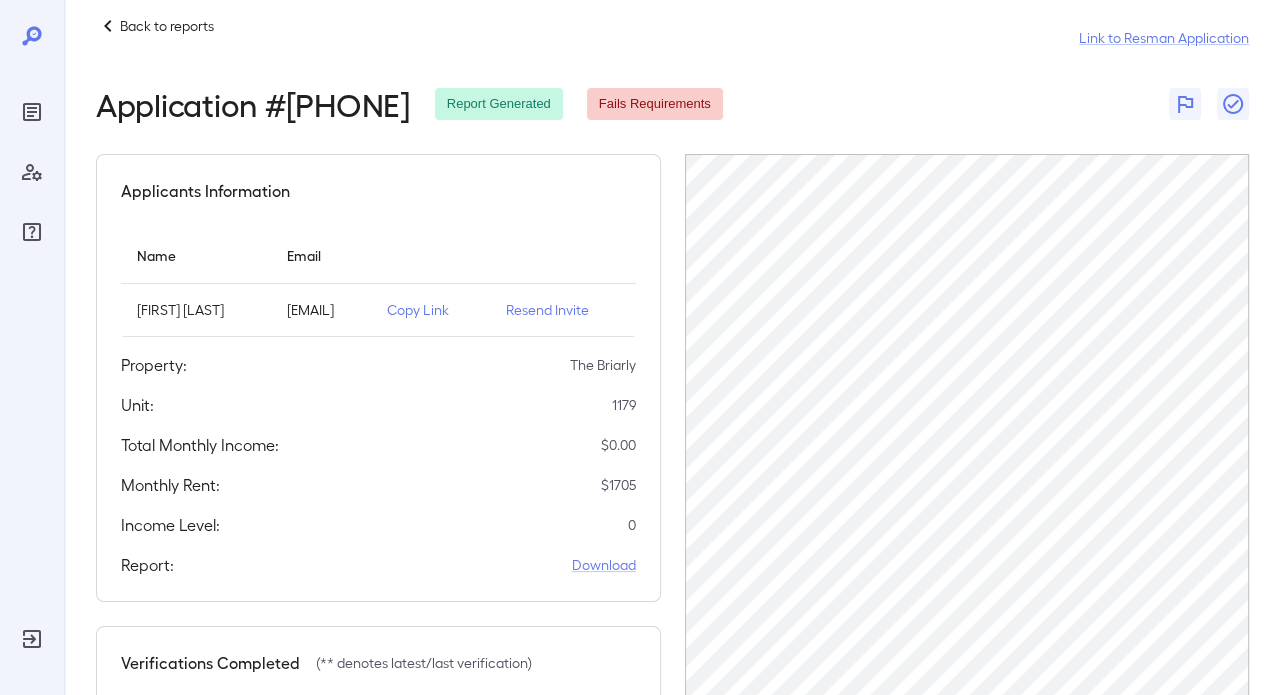 scroll, scrollTop: 0, scrollLeft: 0, axis: both 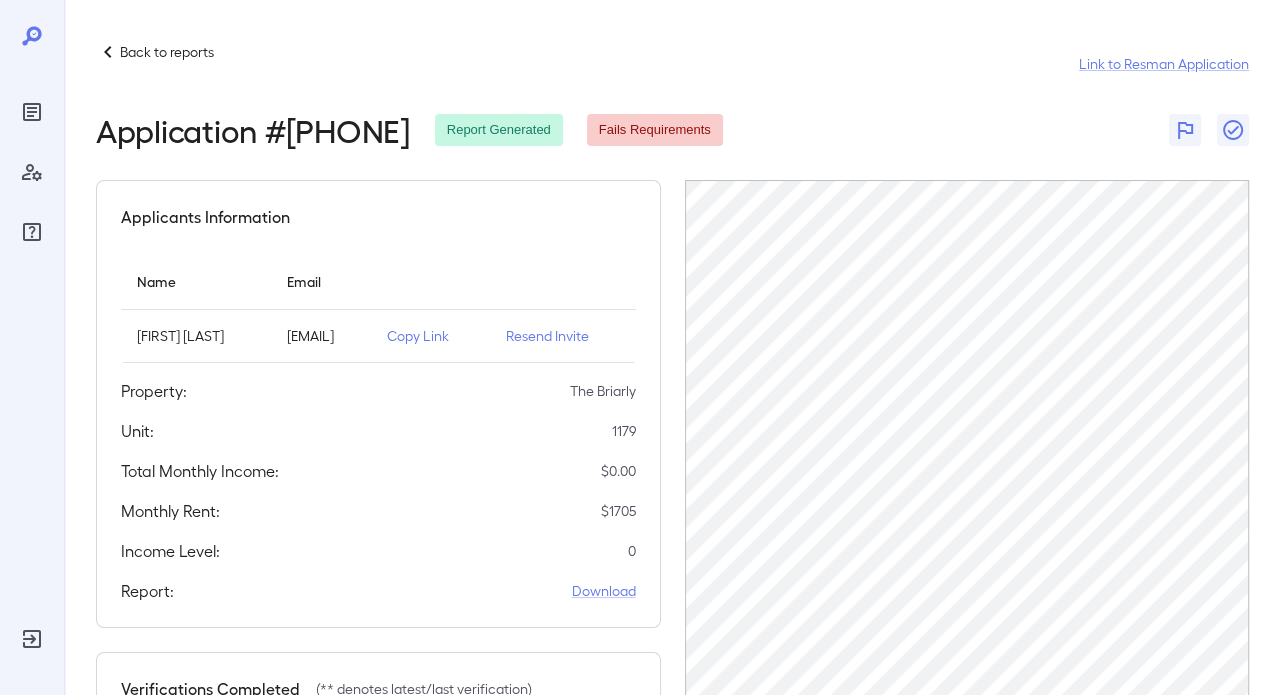 click on "[EMAIL]" at bounding box center (321, 336) 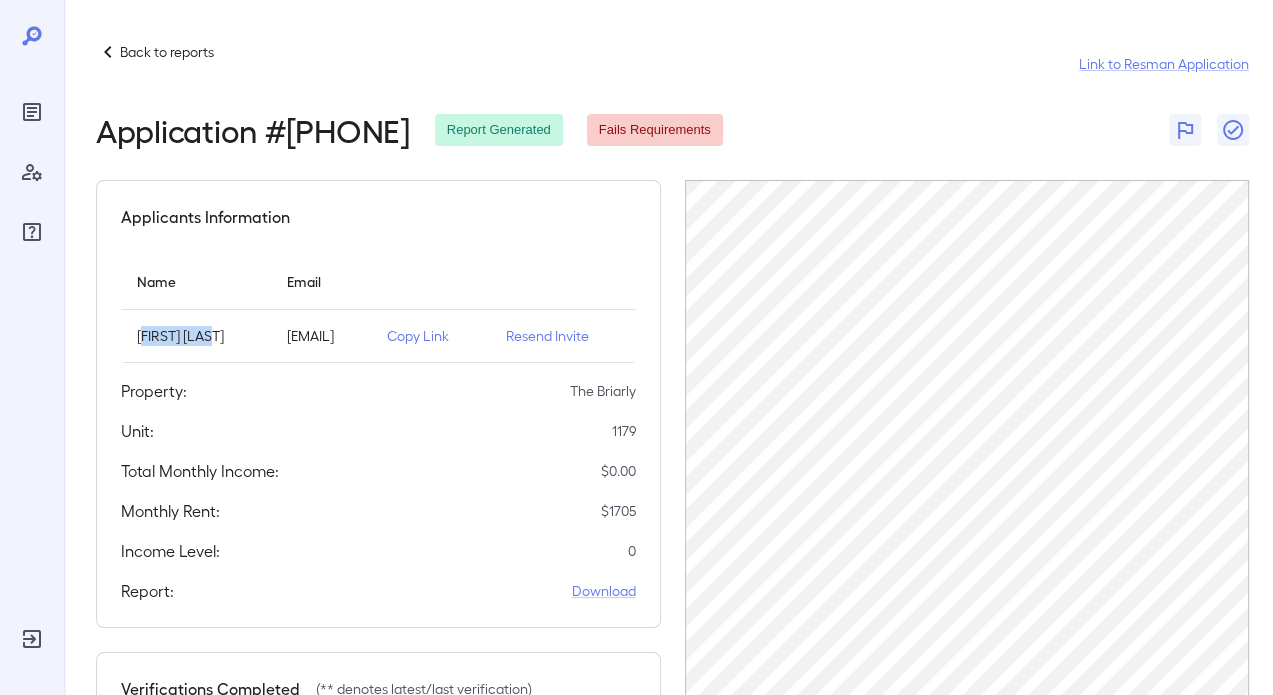 drag, startPoint x: 185, startPoint y: 352, endPoint x: 144, endPoint y: 334, distance: 44.777225 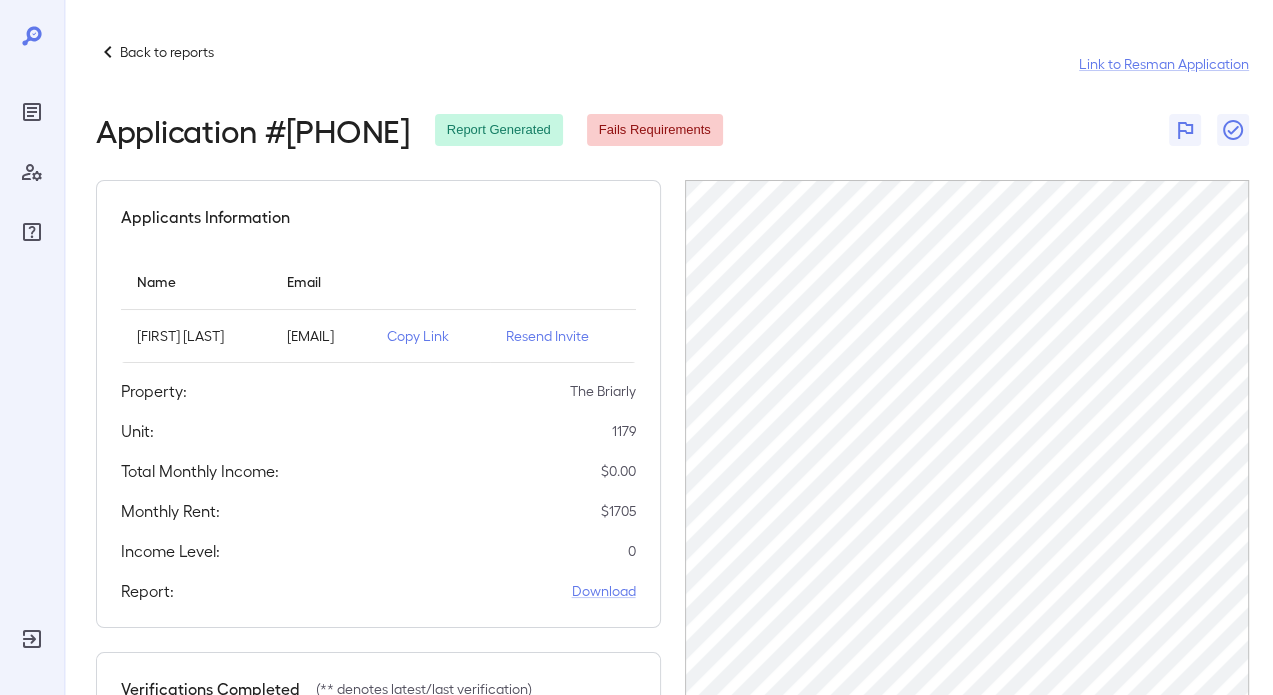 click at bounding box center [430, 281] 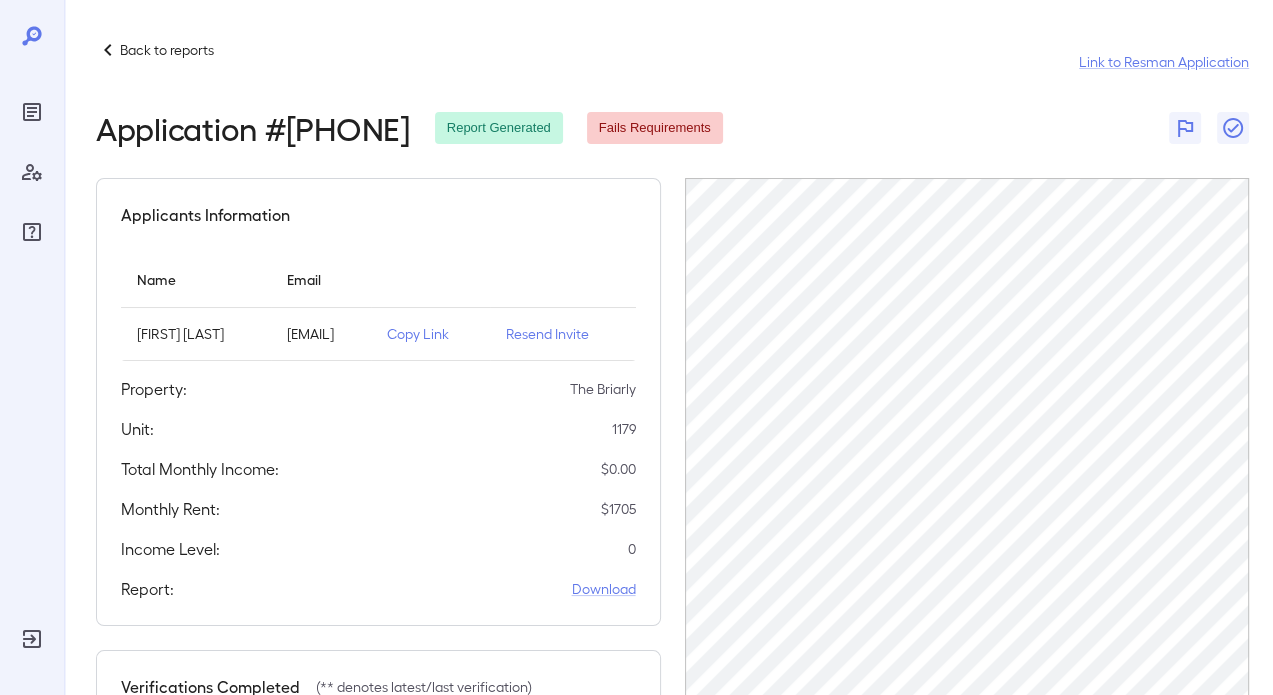 scroll, scrollTop: 0, scrollLeft: 0, axis: both 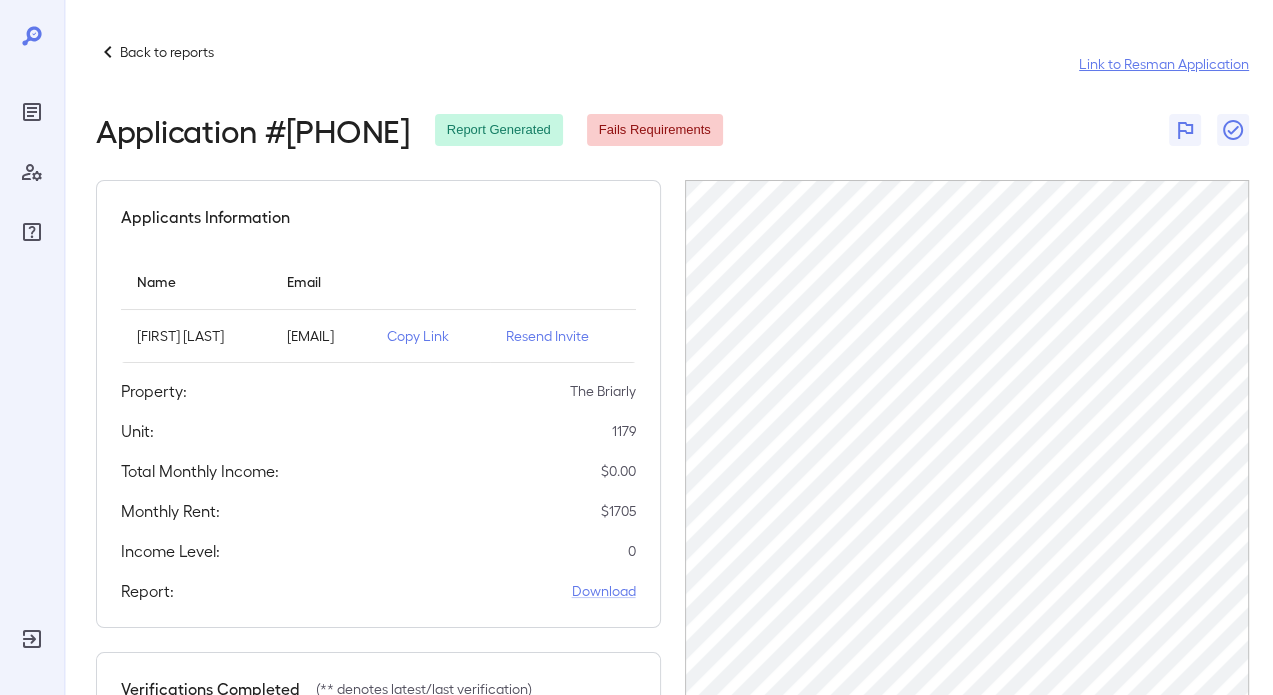 click on "Link to Resman Application" at bounding box center [1164, 64] 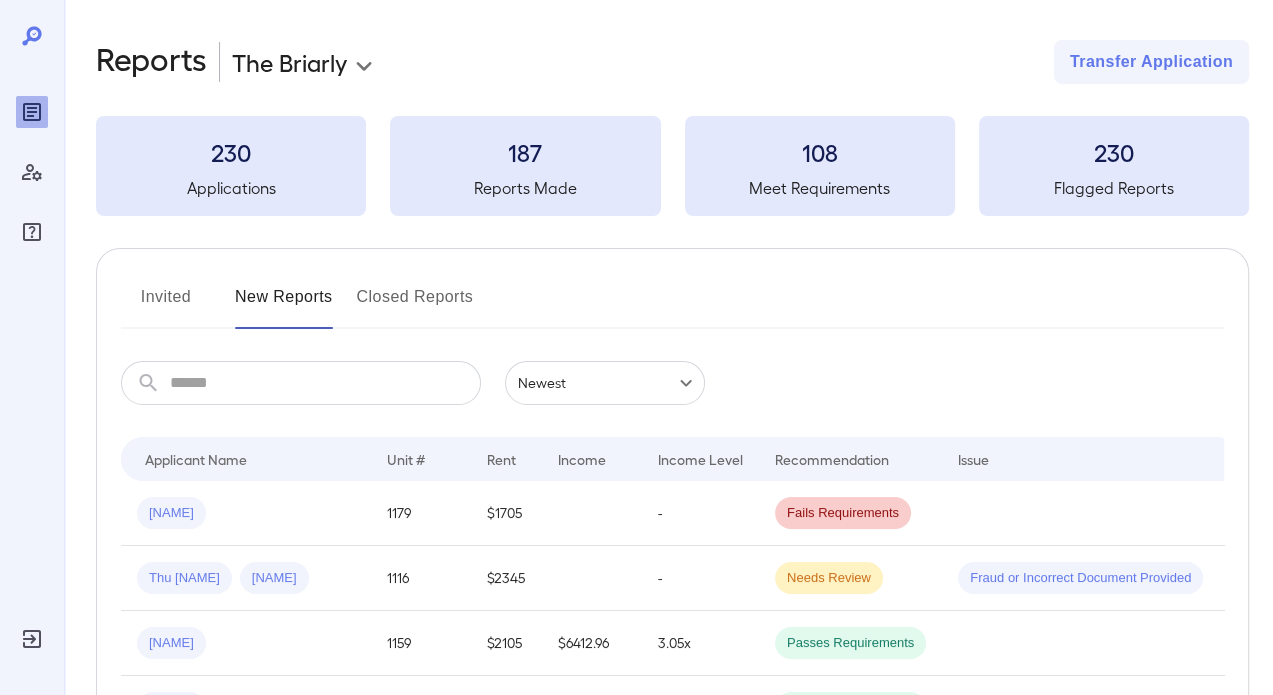 scroll, scrollTop: 100, scrollLeft: 0, axis: vertical 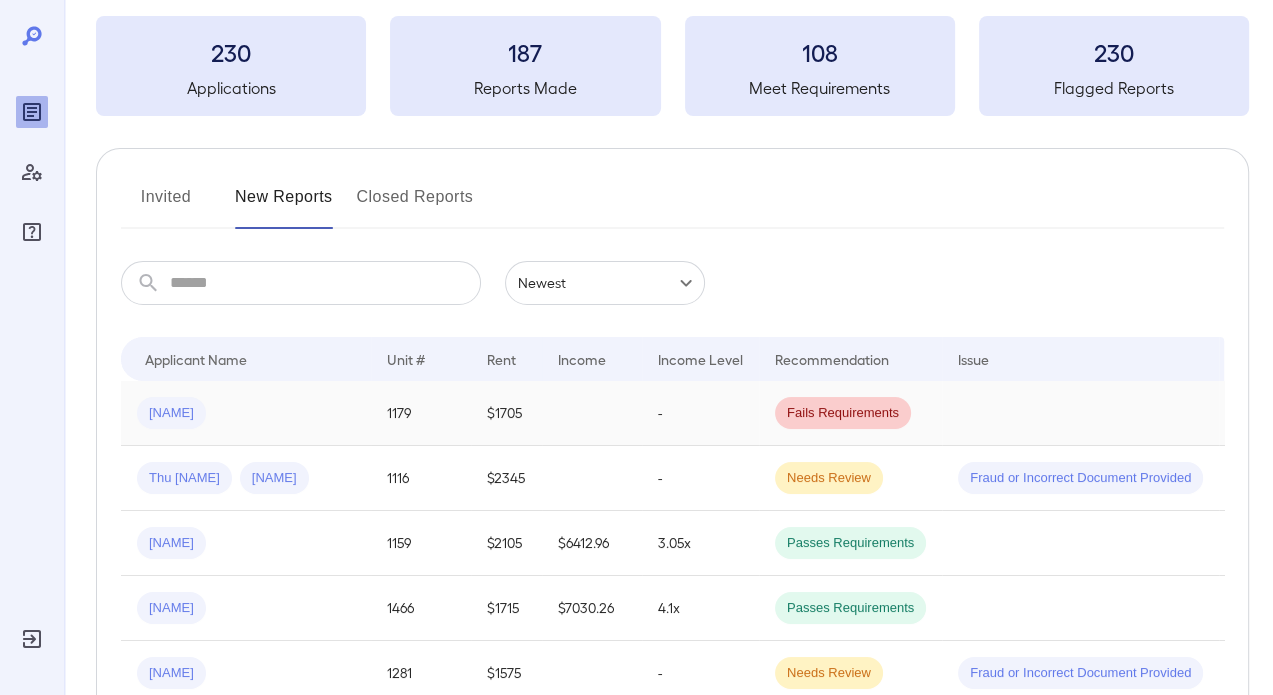 click on "[NAME]" at bounding box center [246, 413] 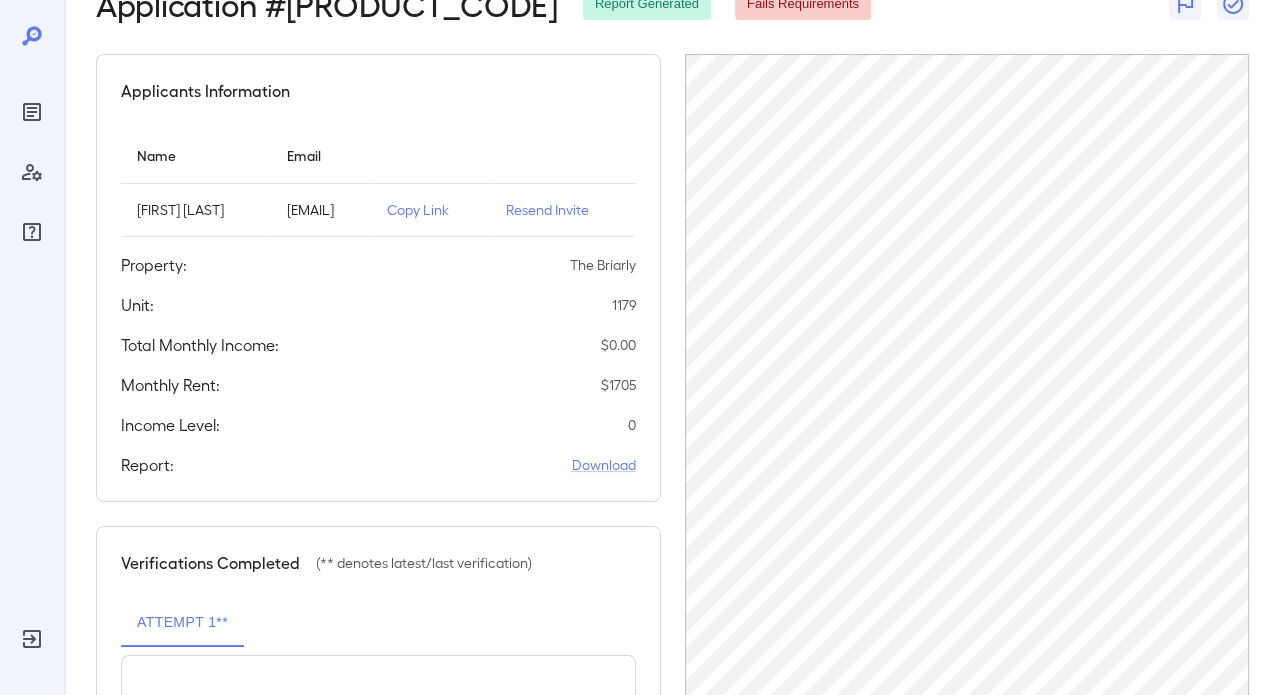 scroll, scrollTop: 0, scrollLeft: 0, axis: both 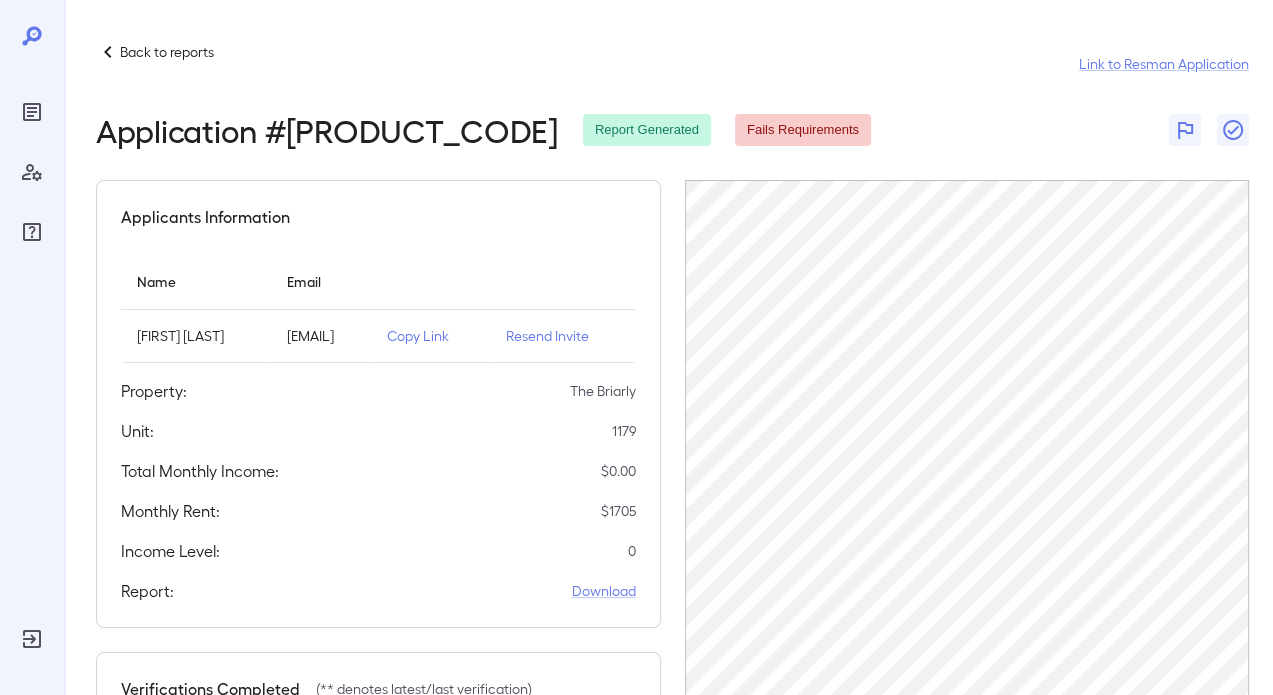 click on "Resend Invite" at bounding box center (562, 336) 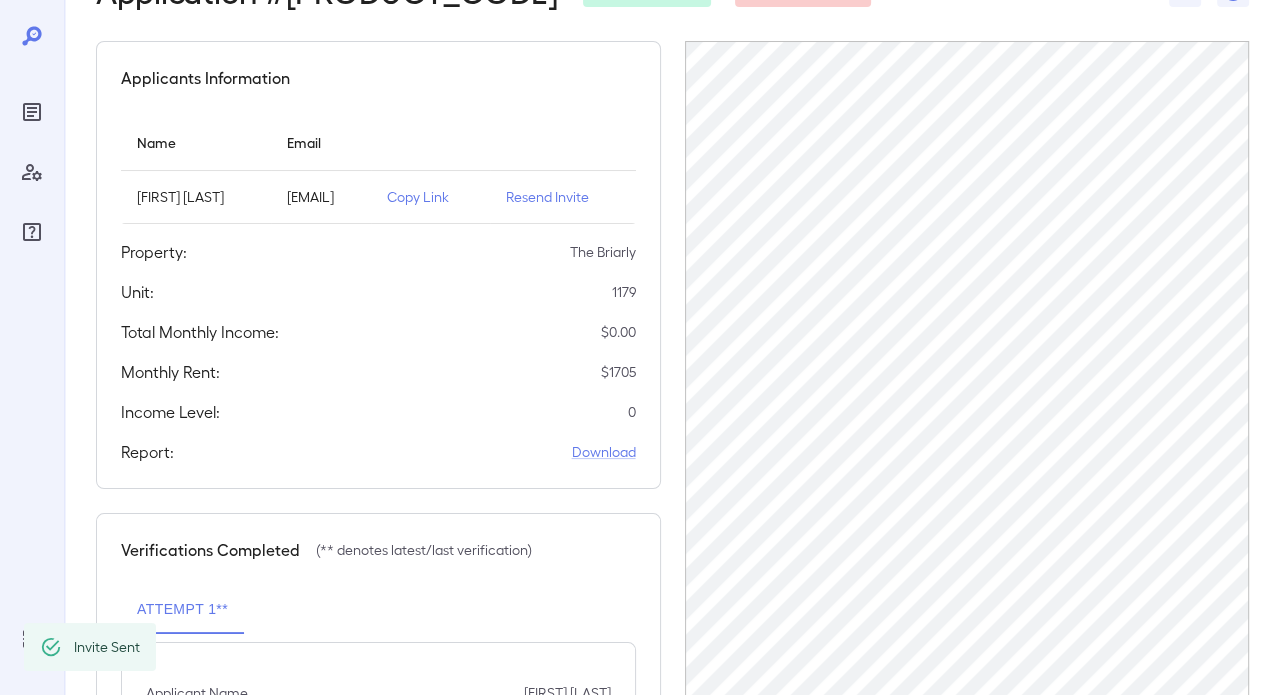scroll, scrollTop: 400, scrollLeft: 0, axis: vertical 